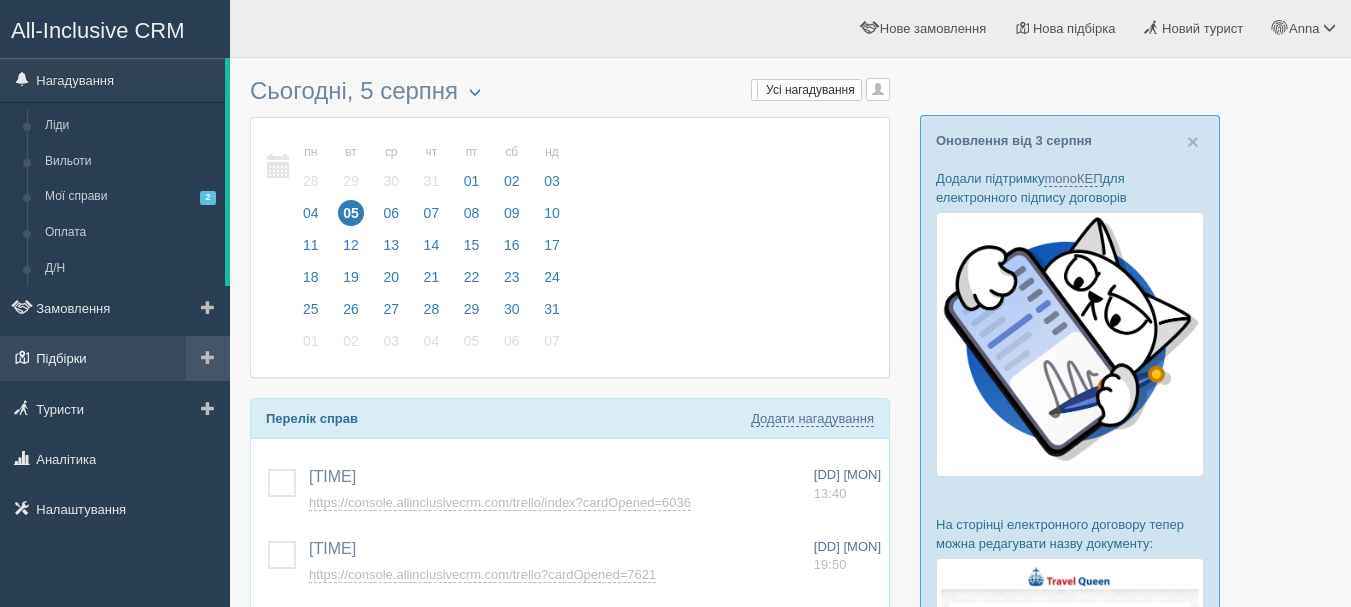 scroll, scrollTop: 0, scrollLeft: 0, axis: both 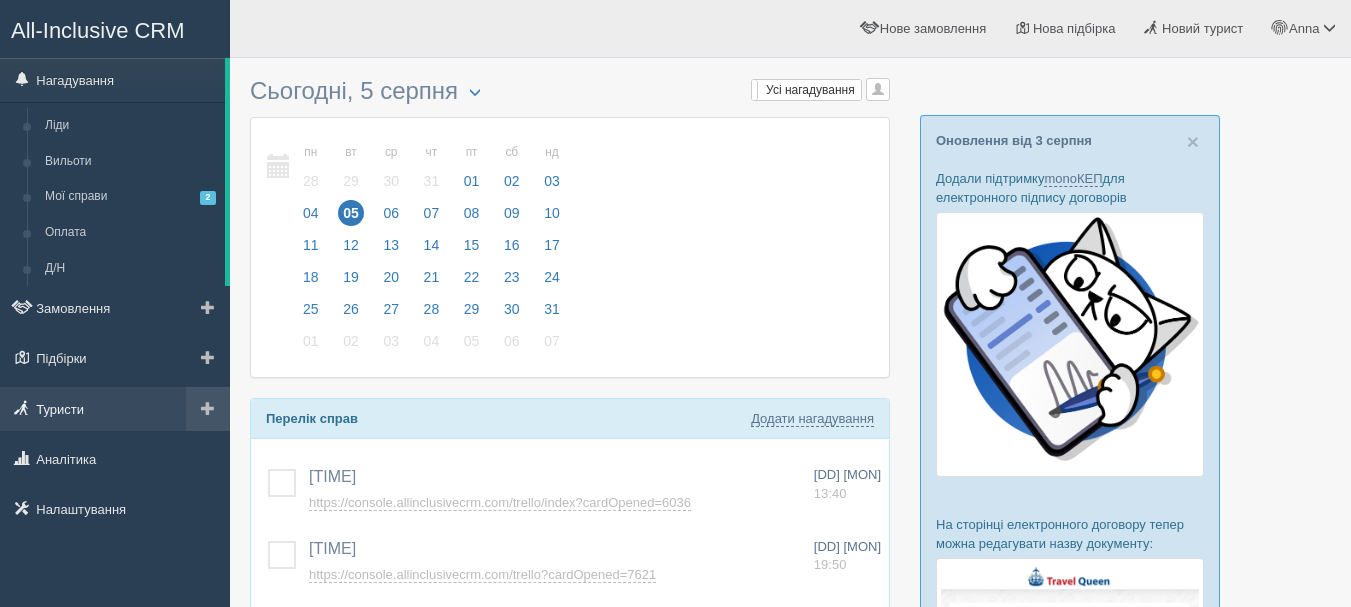 click on "Туристи" at bounding box center (115, 409) 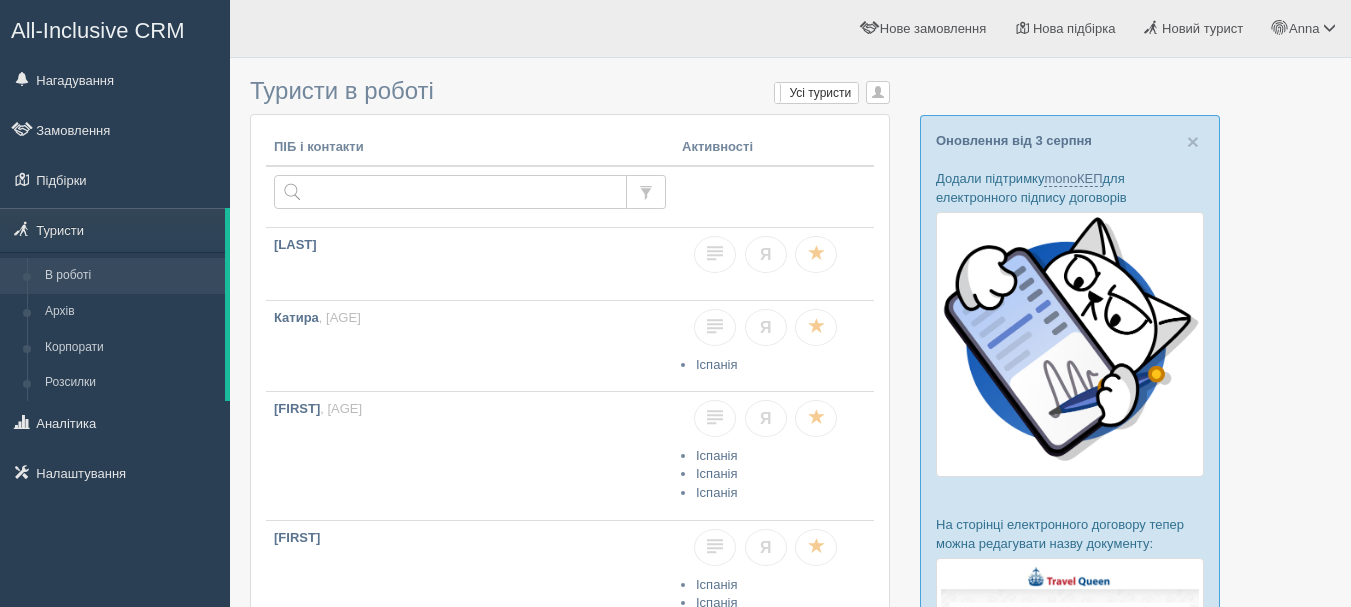 scroll, scrollTop: 0, scrollLeft: 0, axis: both 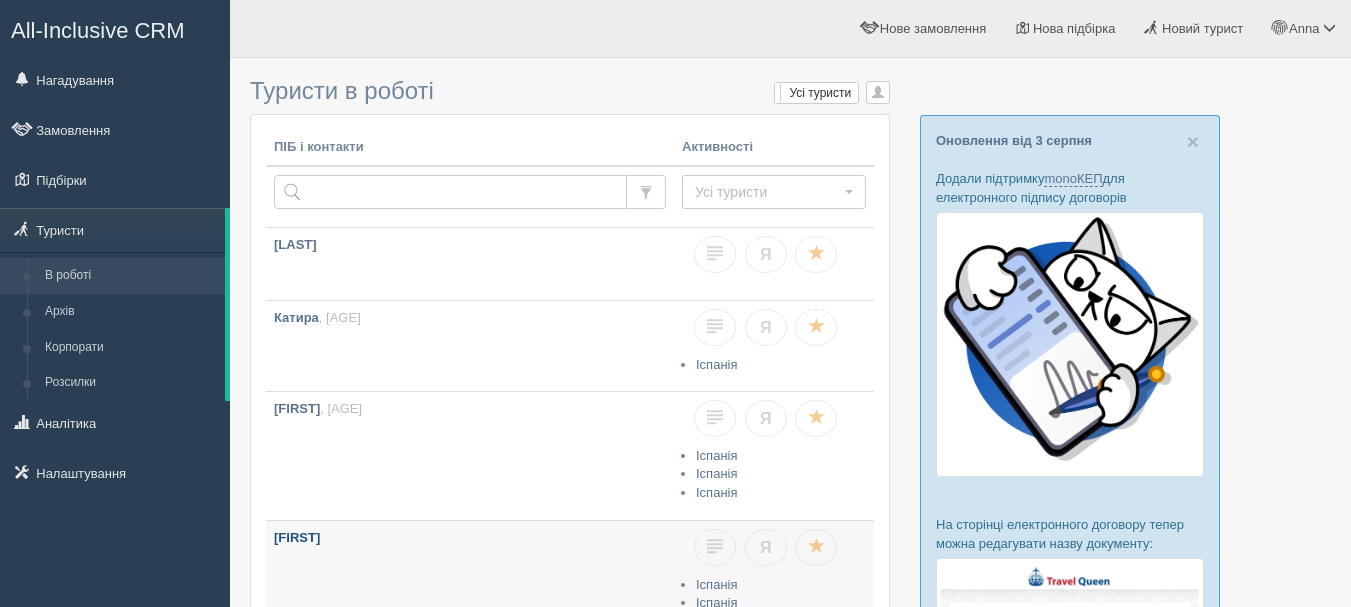 click on "Наталія" at bounding box center [470, 538] 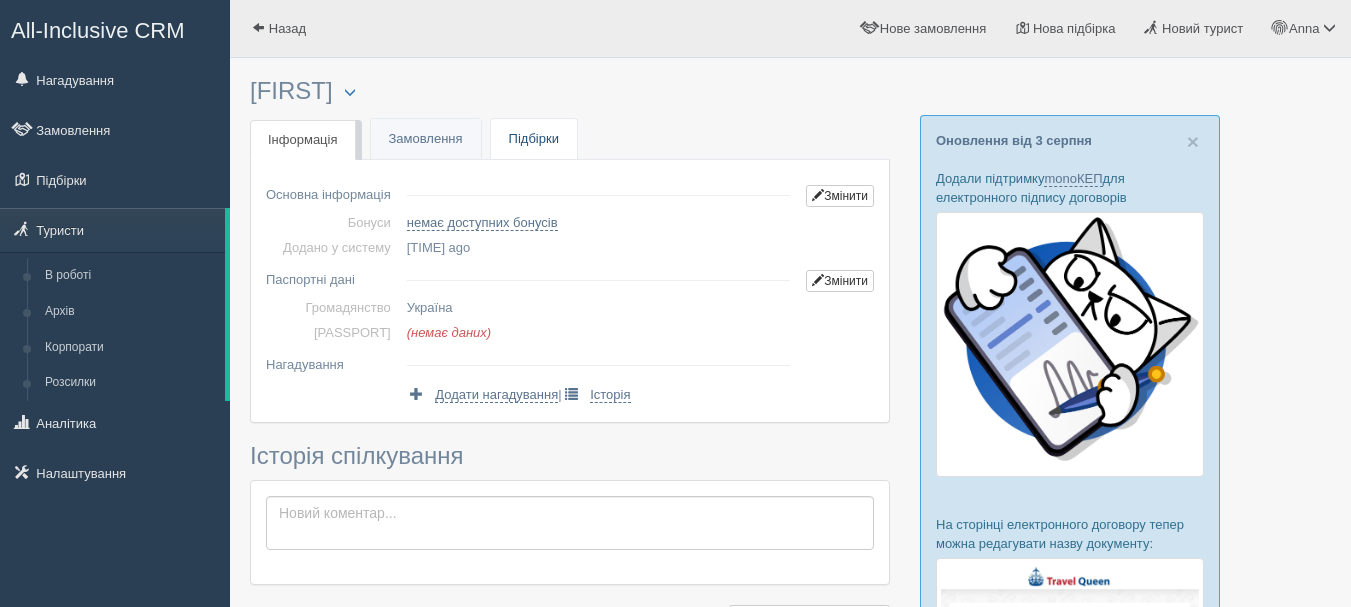 scroll, scrollTop: 0, scrollLeft: 0, axis: both 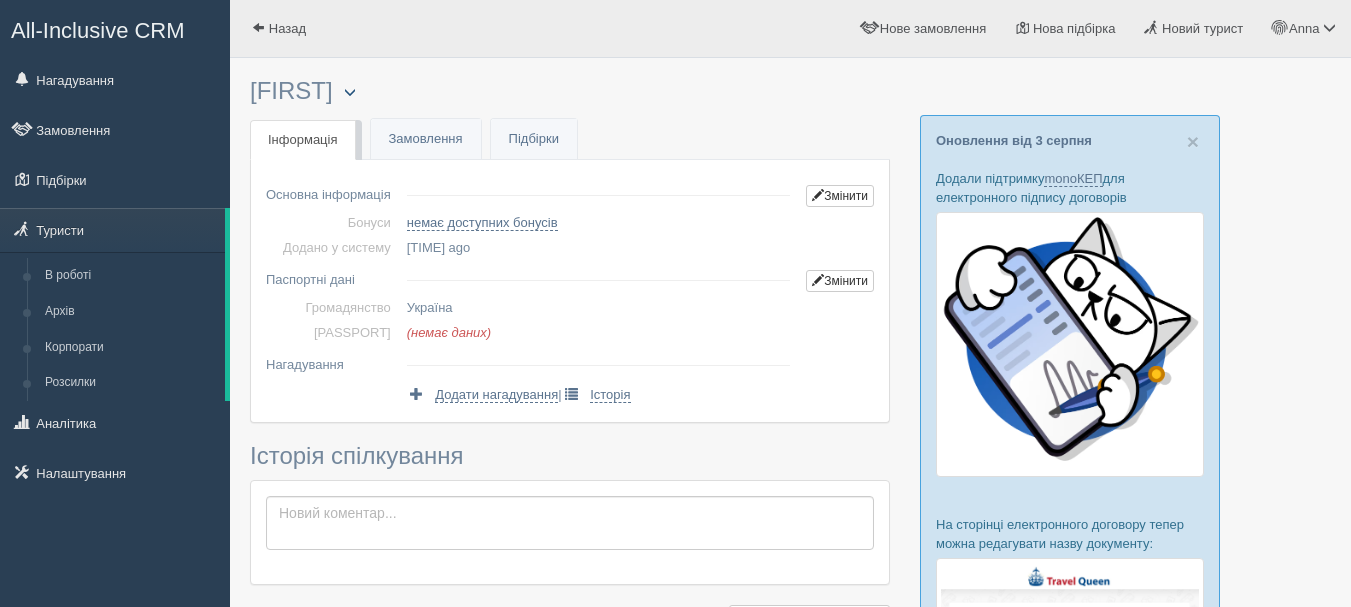 click at bounding box center [350, 93] 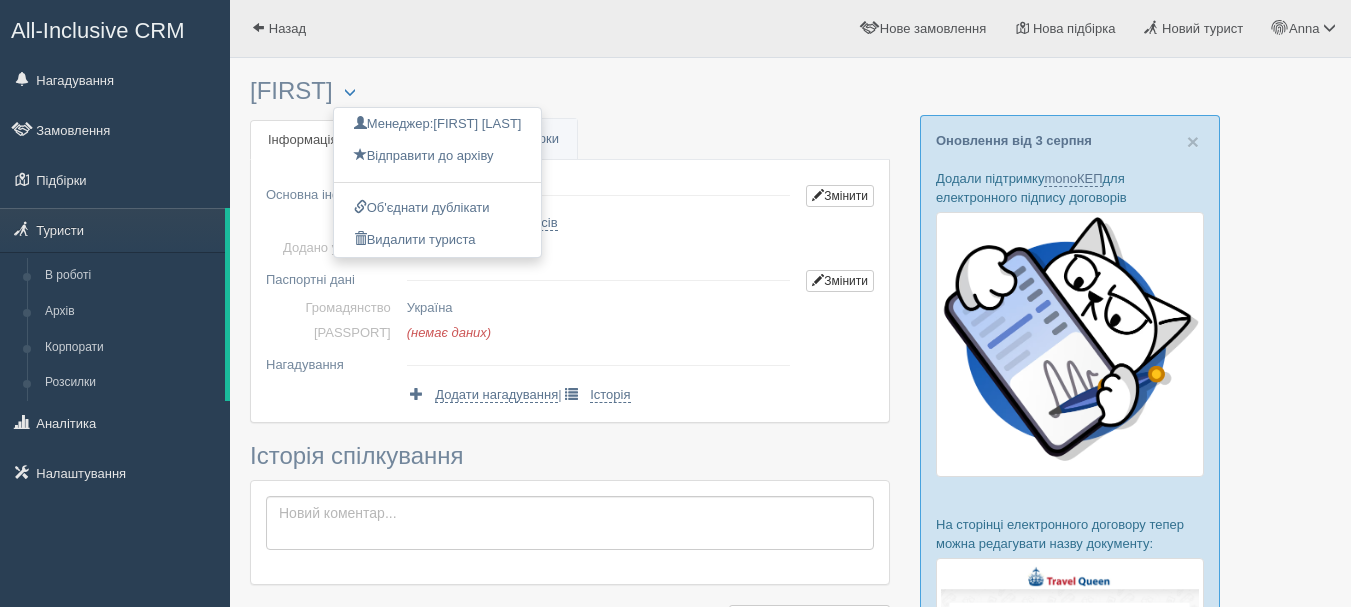 click on "Наталія
Менеджер:
Anna Тихонюк
Відправити до архіву
Взяти в роботу
Об'єднати дублікати
Видалити туриста" at bounding box center (570, 91) 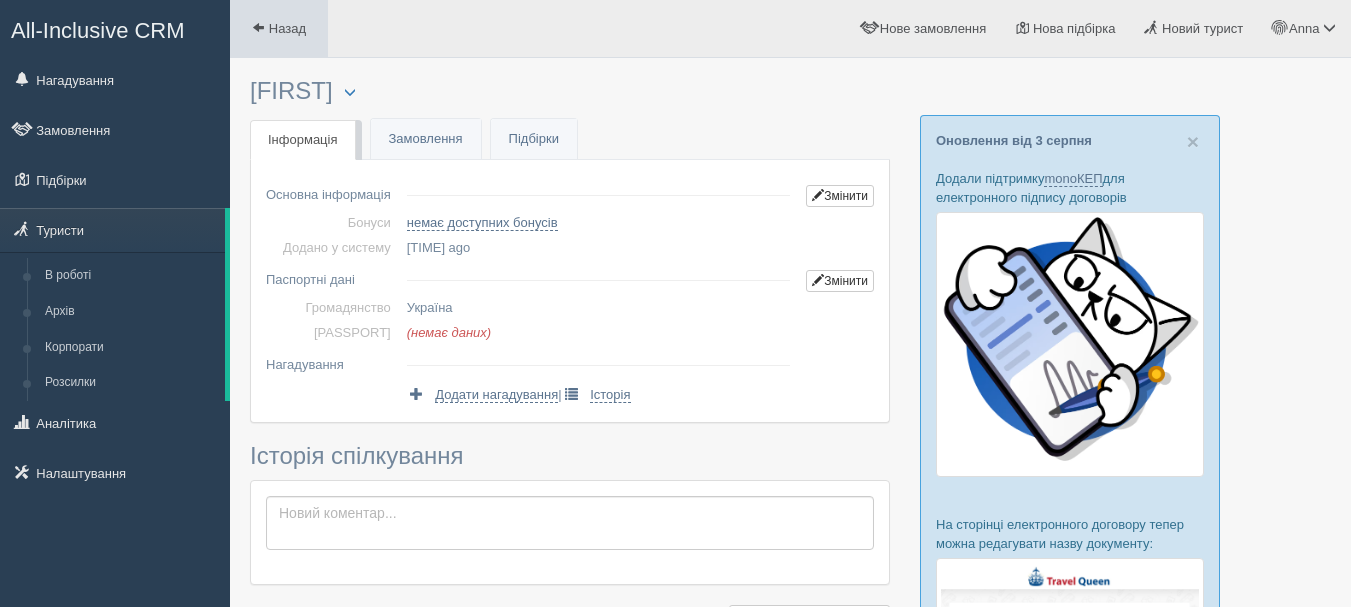 click on "Назад" at bounding box center (287, 28) 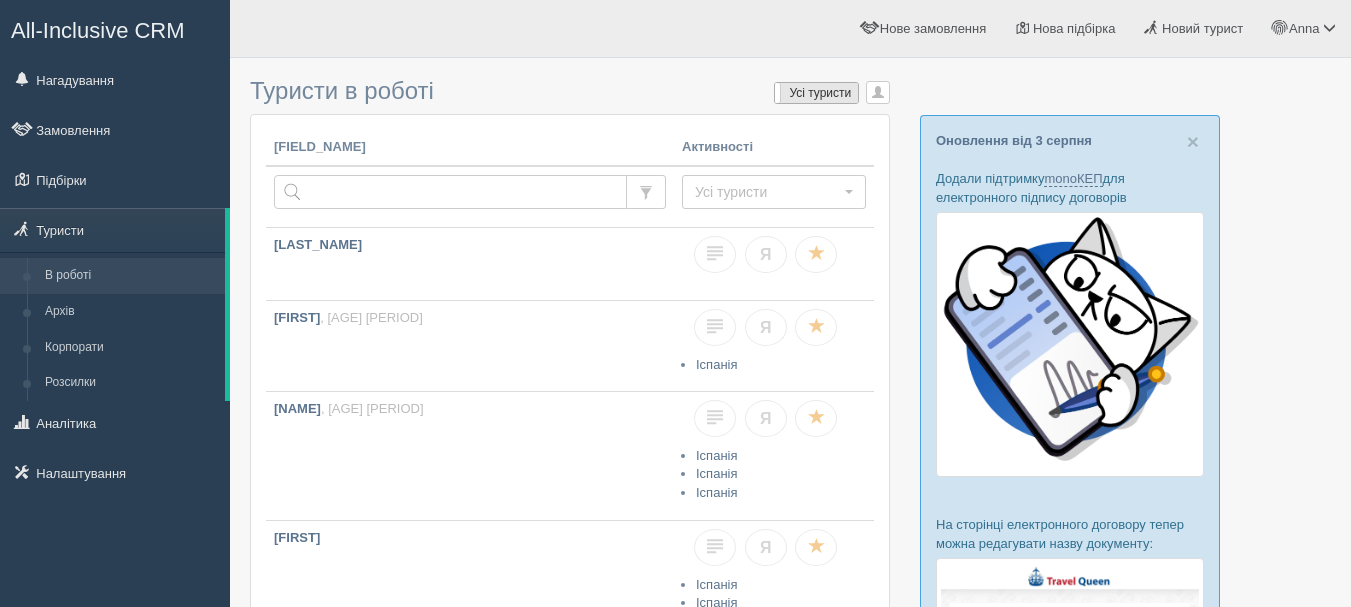 scroll, scrollTop: 0, scrollLeft: 0, axis: both 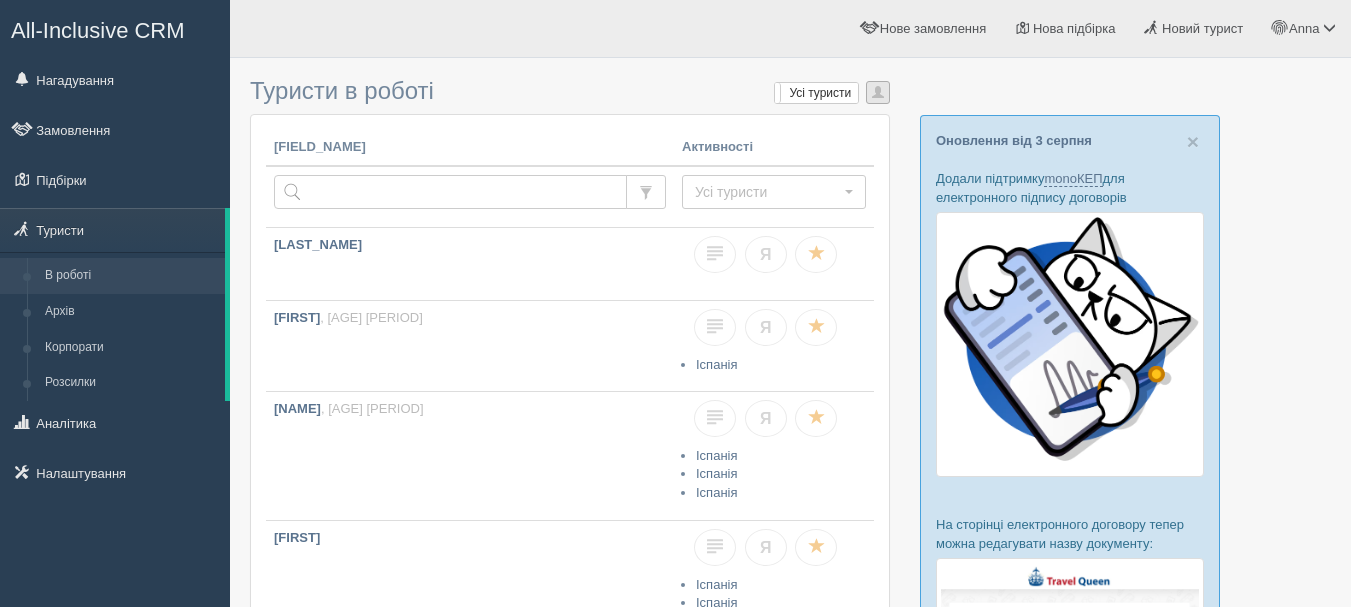 click at bounding box center (878, 92) 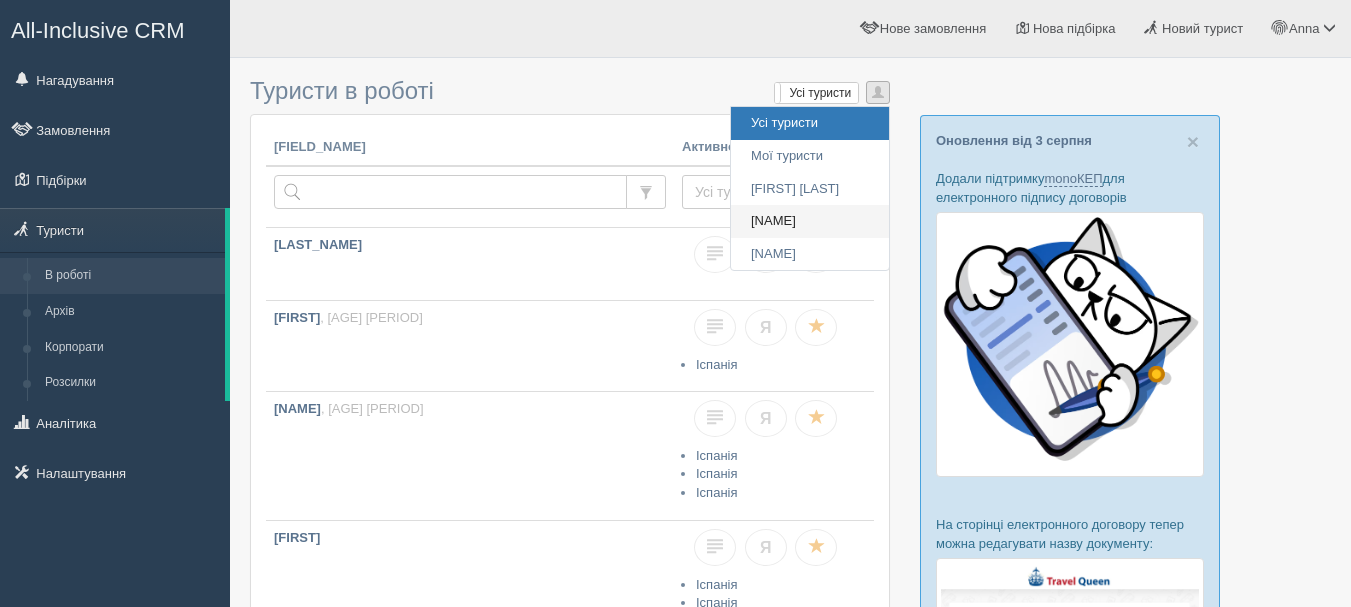 click on "[FIRST] [LAST]" at bounding box center [810, 221] 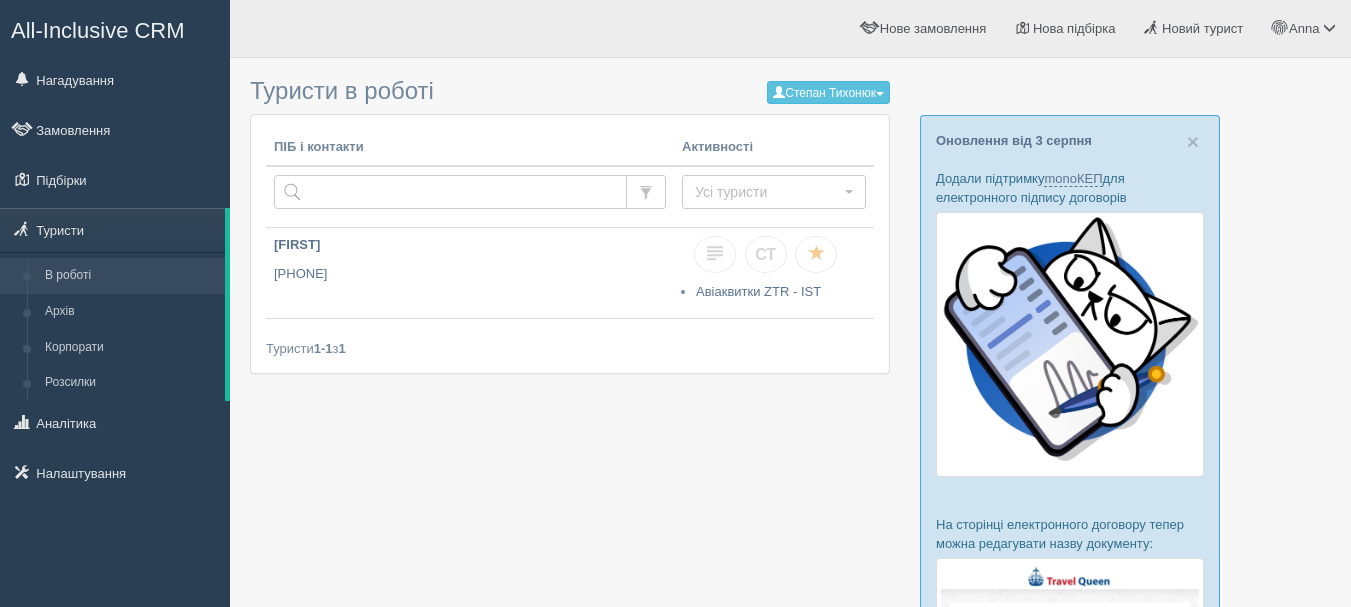 scroll, scrollTop: 0, scrollLeft: 0, axis: both 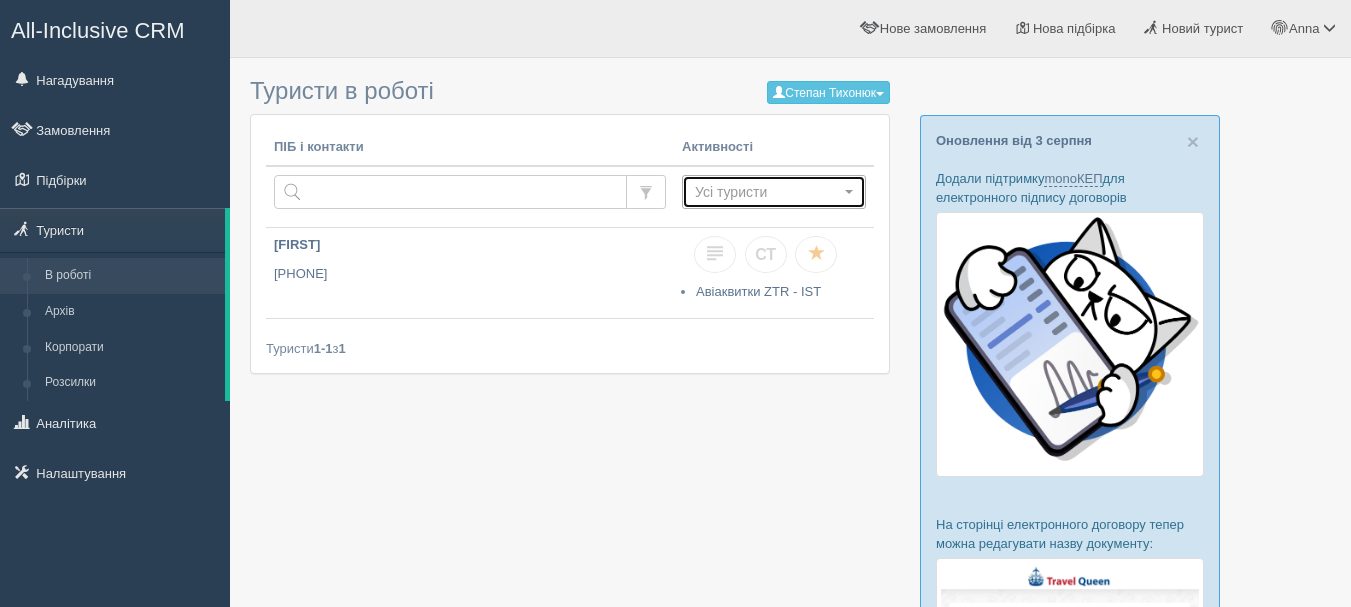 click on "Усі туристи" at bounding box center (767, 192) 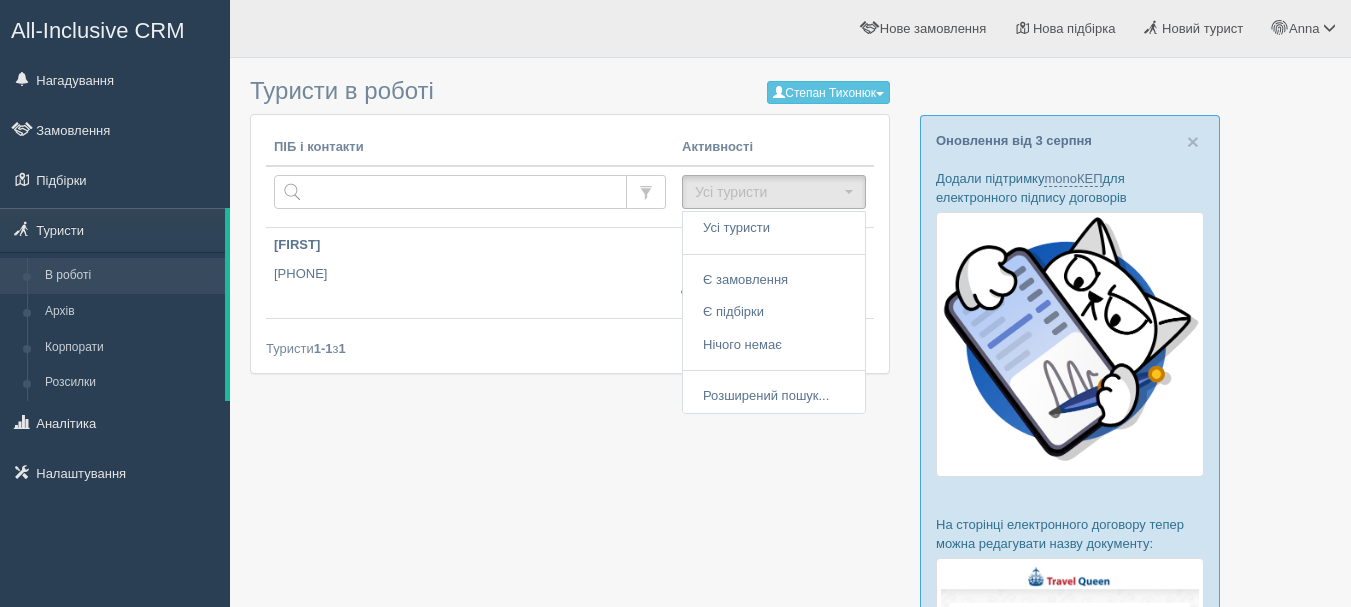 click on "Anna
Мій профіль
Моя аналітика
Для туристів
Допомога
Вихід" at bounding box center (958, 28) 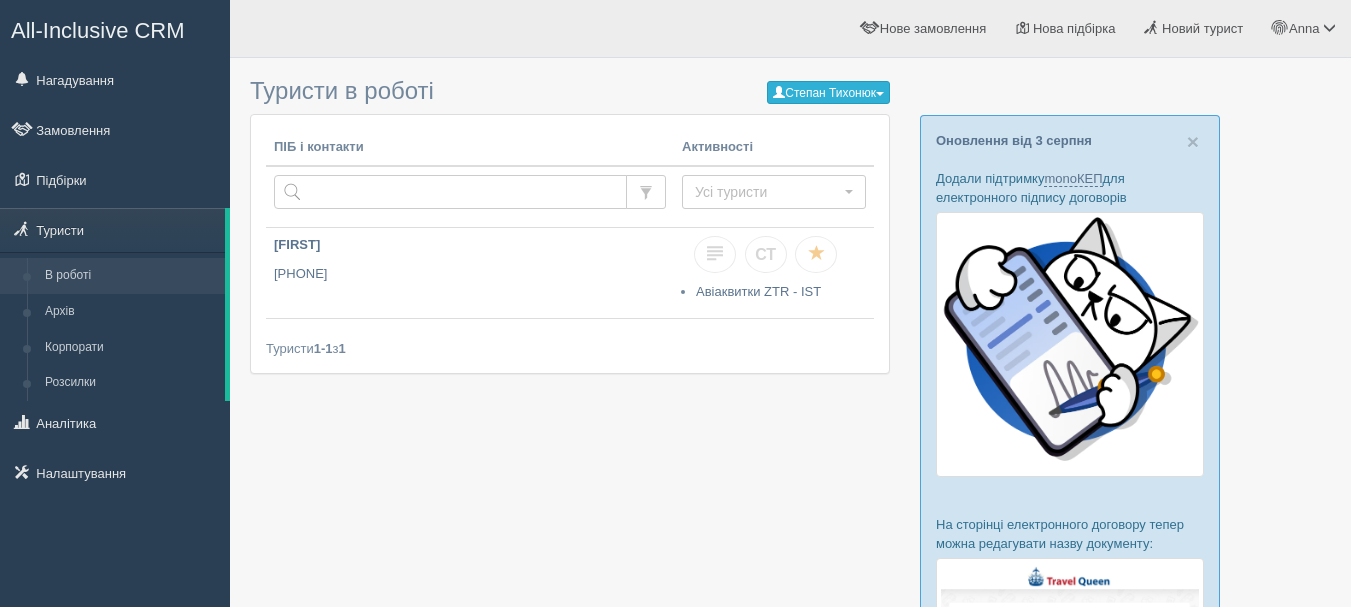 click on "Степан Тихонюк" at bounding box center (828, 92) 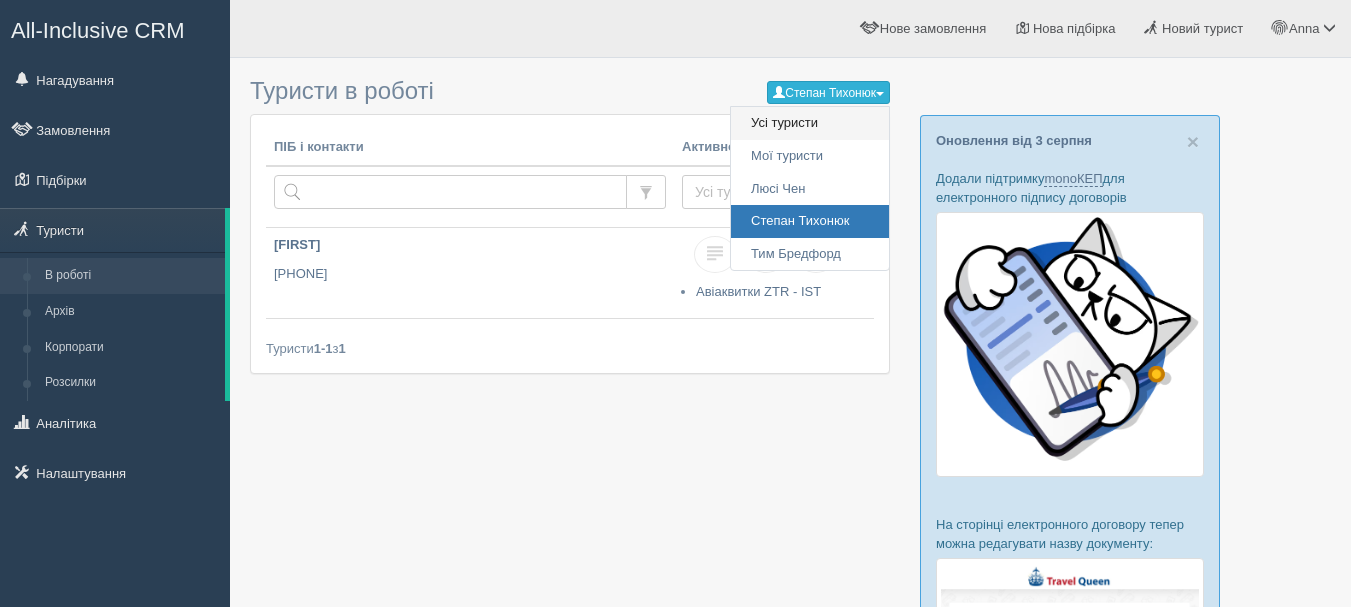 click on "Усі туристи" at bounding box center (810, 123) 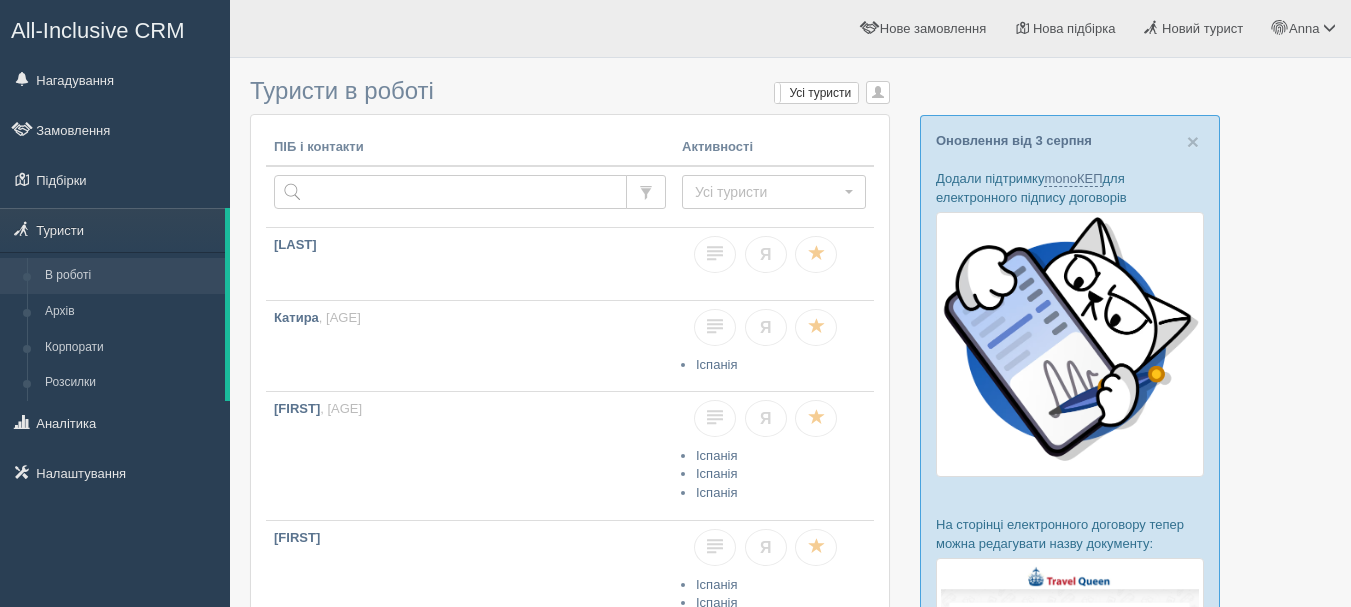 click on "All-Inclusive CRM" at bounding box center [98, 30] 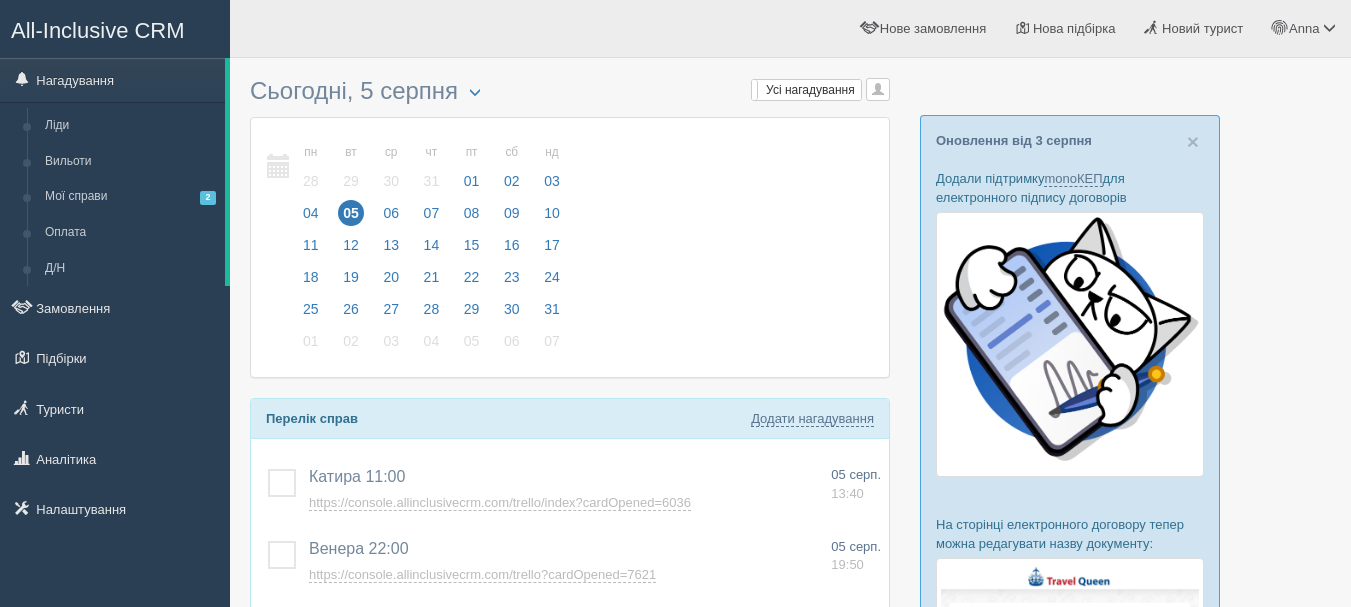 scroll, scrollTop: 0, scrollLeft: 0, axis: both 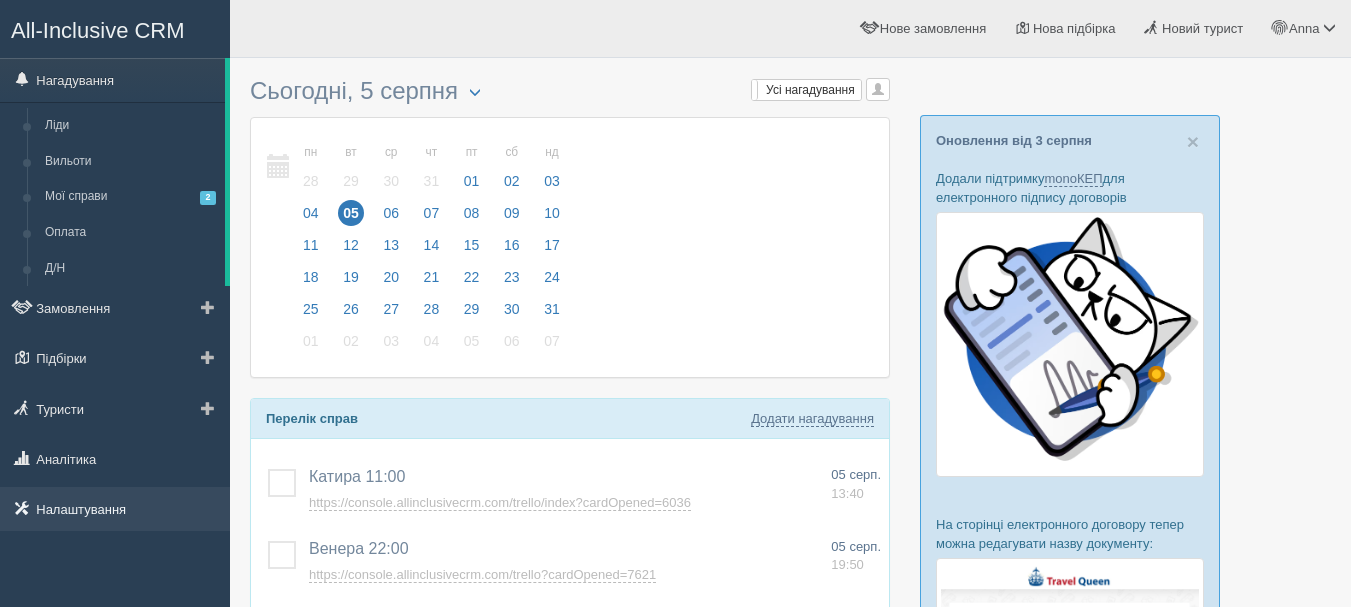 click on "Налаштування" at bounding box center [115, 509] 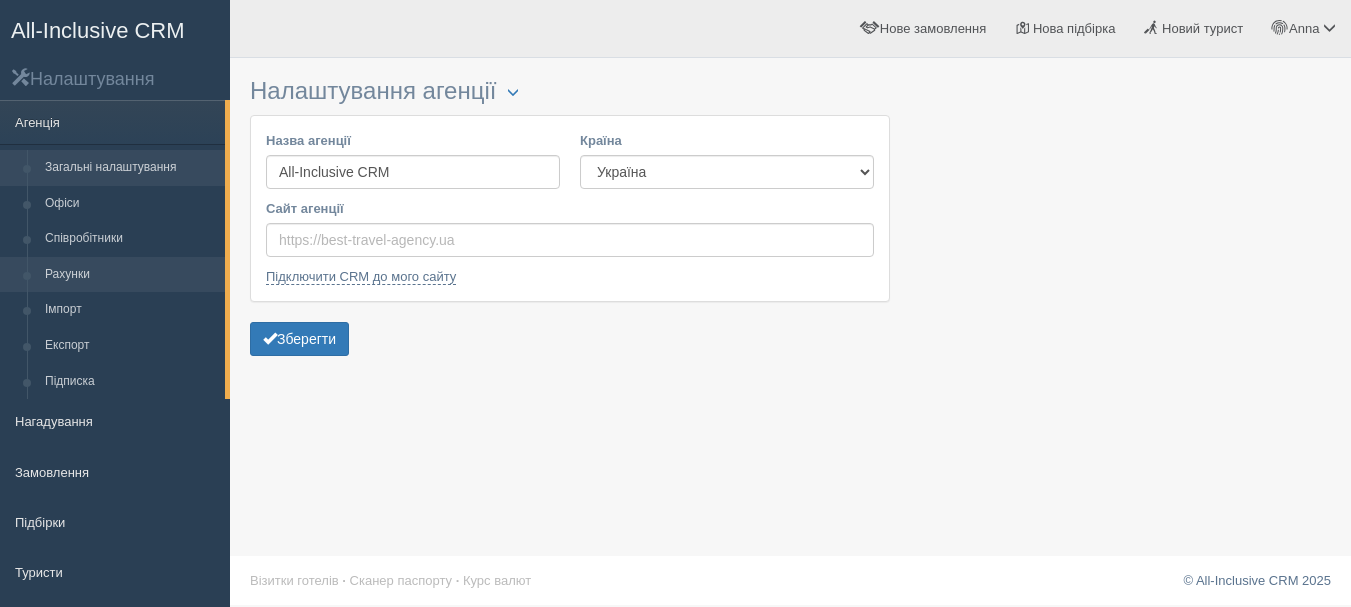 scroll, scrollTop: 0, scrollLeft: 0, axis: both 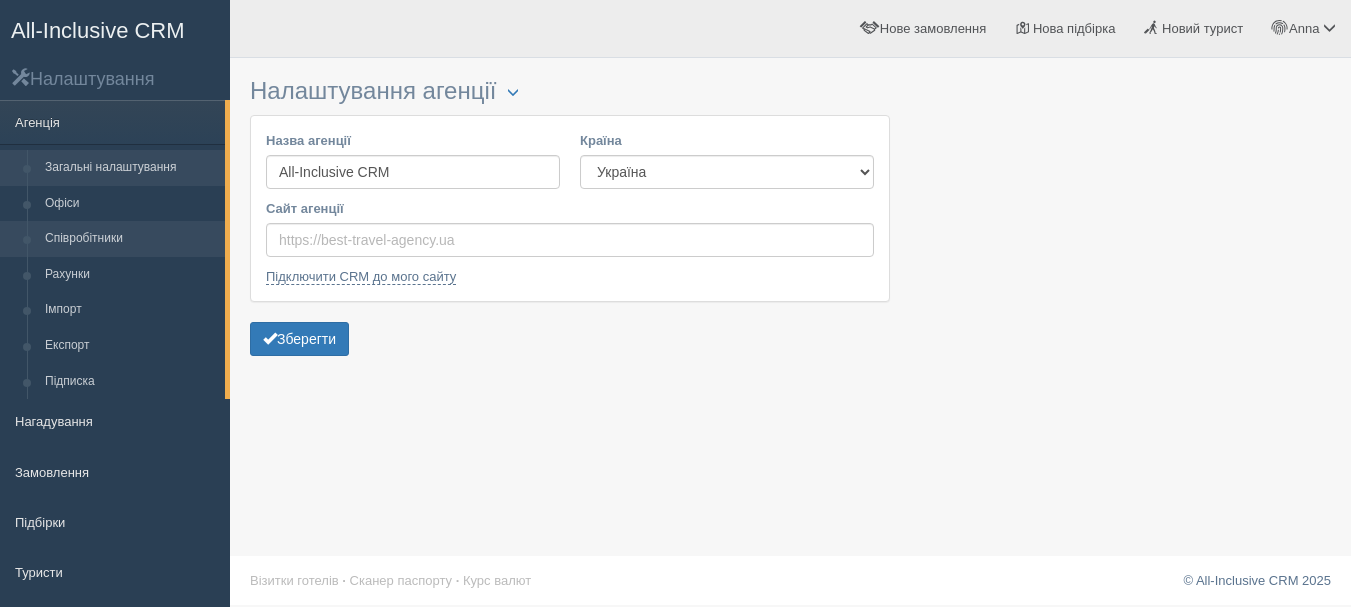 click on "Співробітники" at bounding box center [130, 239] 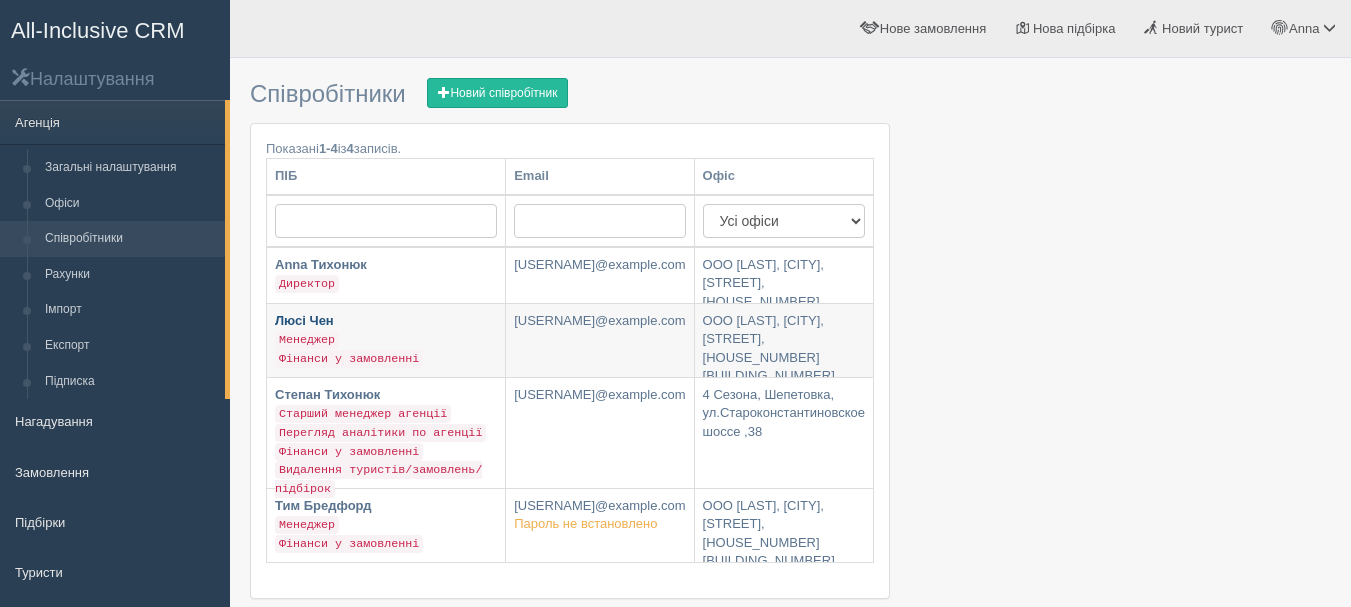 scroll, scrollTop: 0, scrollLeft: 0, axis: both 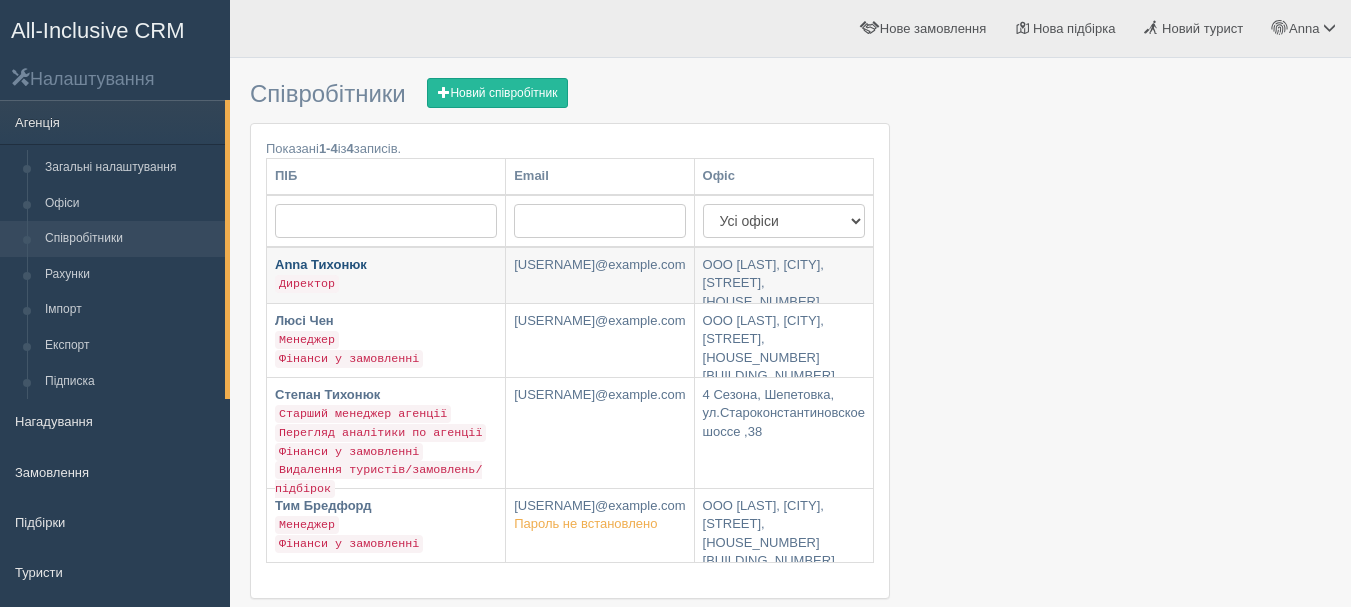 click on "Anna Тихонюк
Директор" at bounding box center [386, 275] 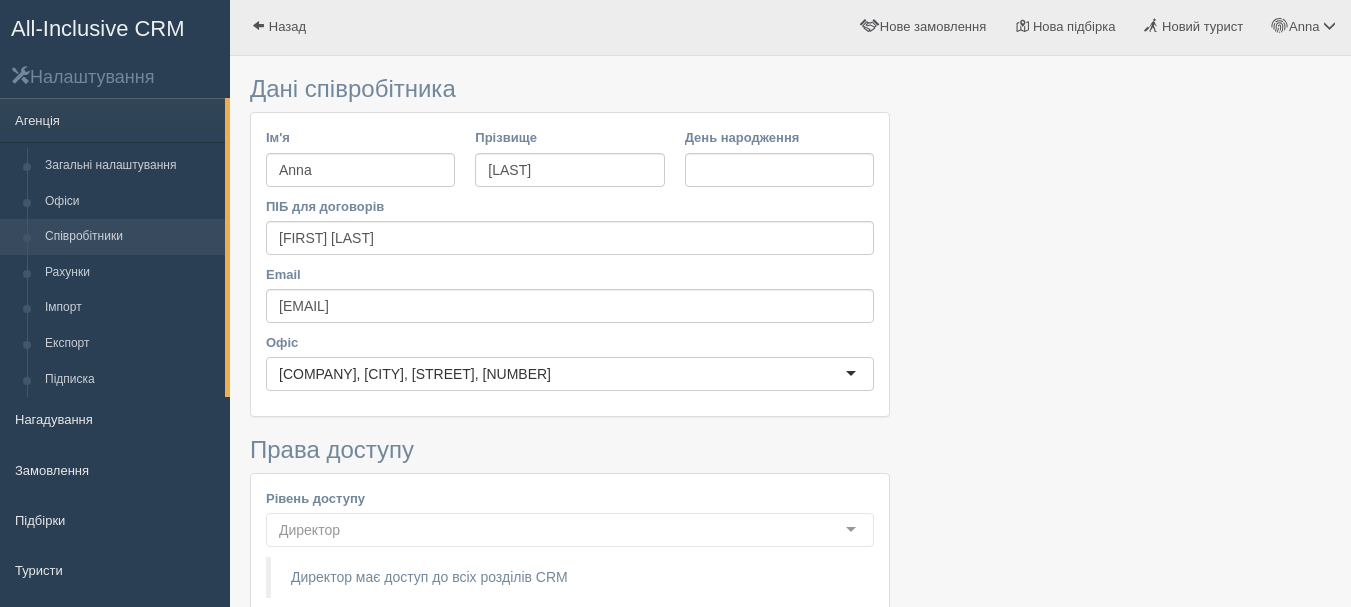 scroll, scrollTop: 0, scrollLeft: 0, axis: both 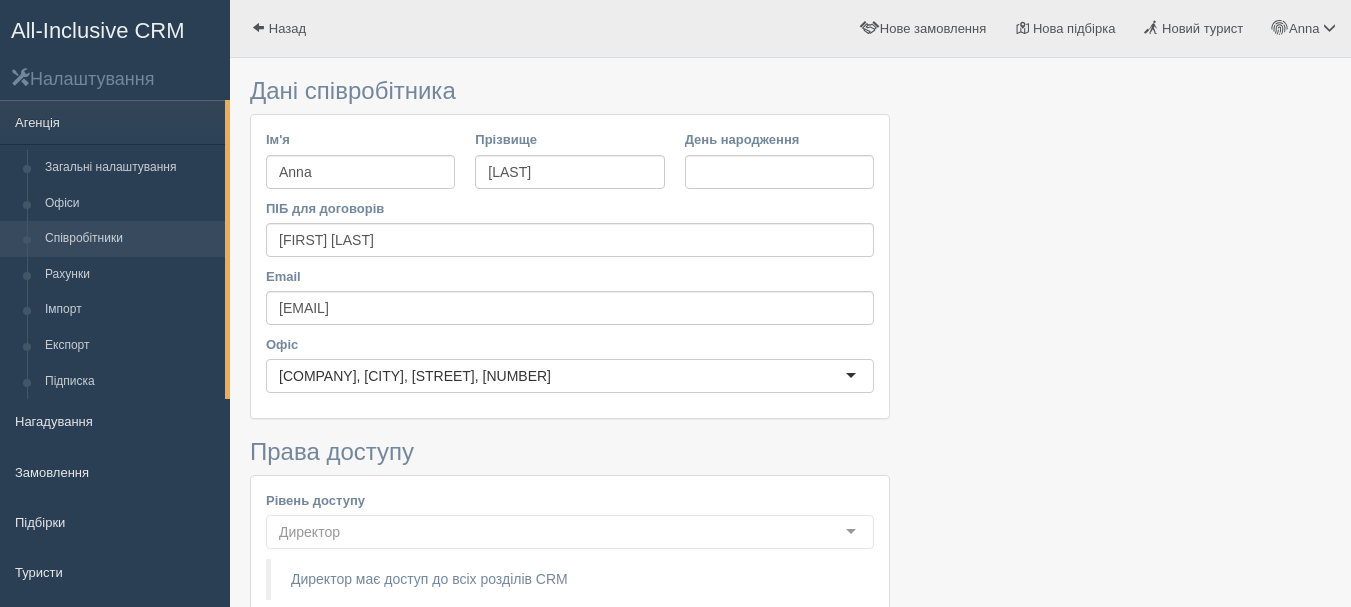 click on "All-Inclusive CRM" at bounding box center [98, 30] 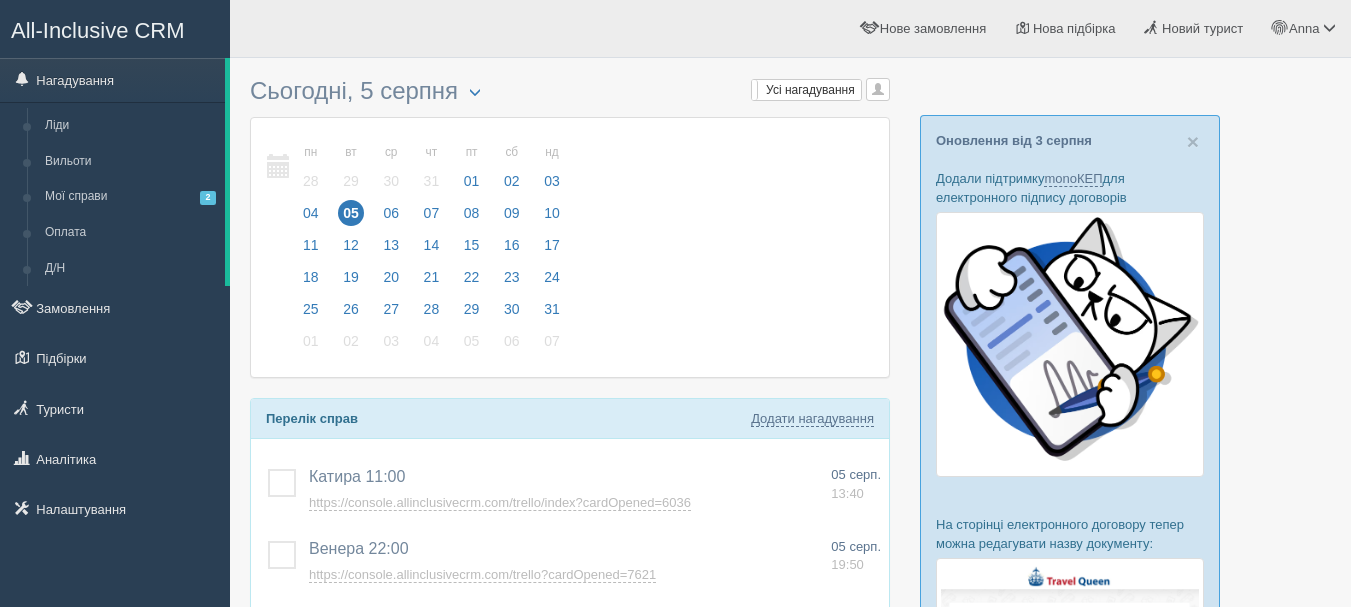 scroll, scrollTop: 0, scrollLeft: 0, axis: both 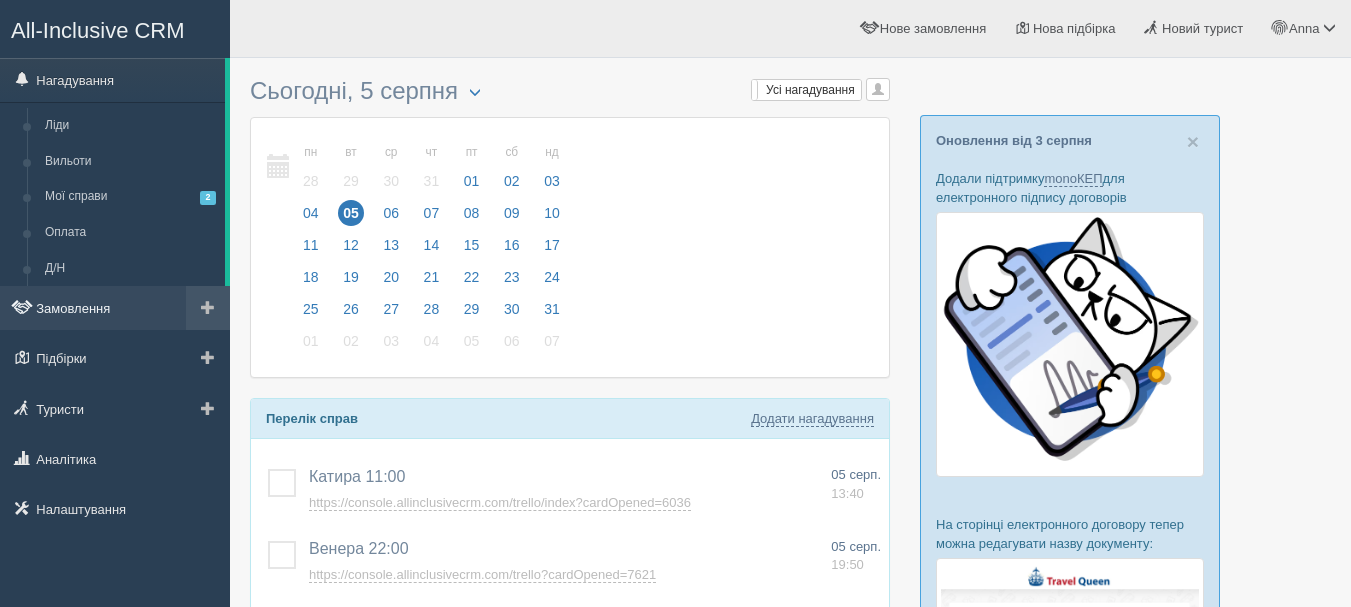 click on "Замовлення" at bounding box center [115, 308] 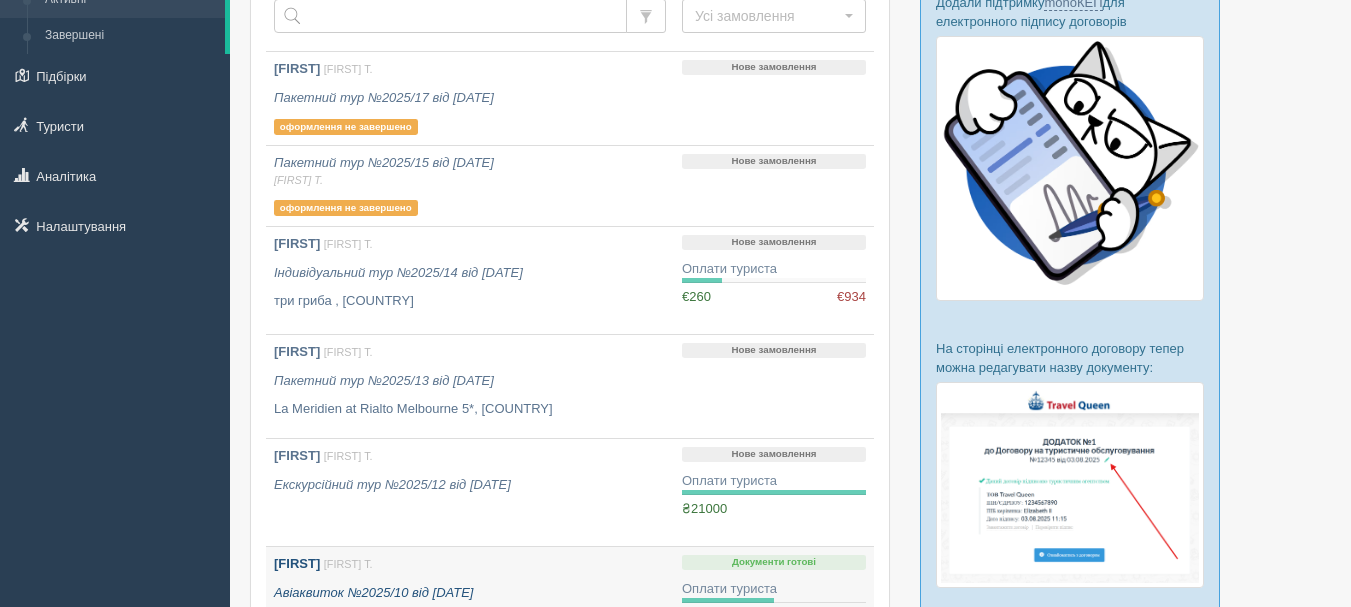 scroll, scrollTop: 100, scrollLeft: 0, axis: vertical 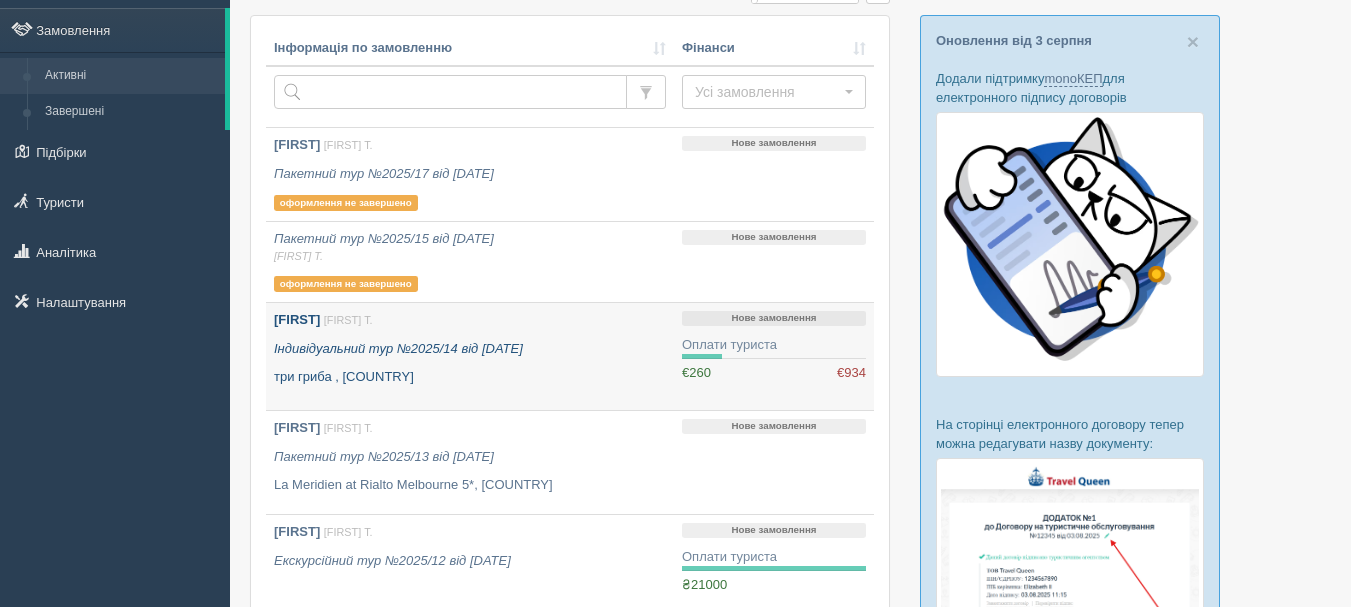 click on "Індивідуальний тур №2025/14 від [DATE]" at bounding box center [398, 348] 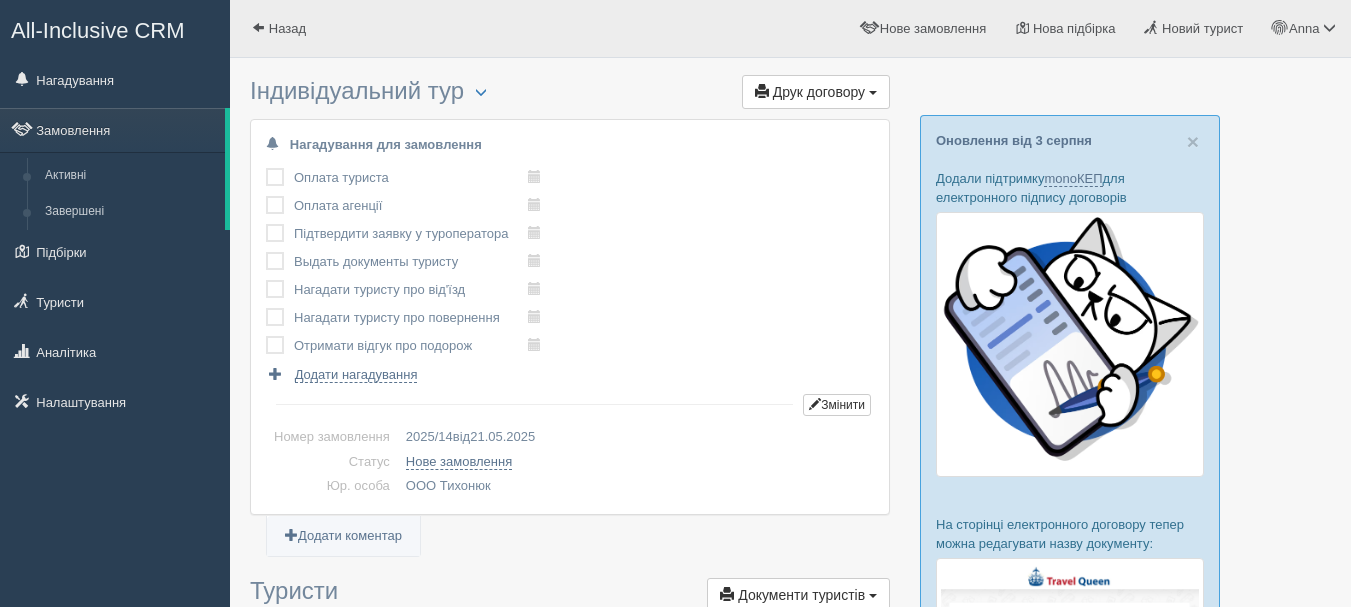 scroll, scrollTop: 0, scrollLeft: 0, axis: both 